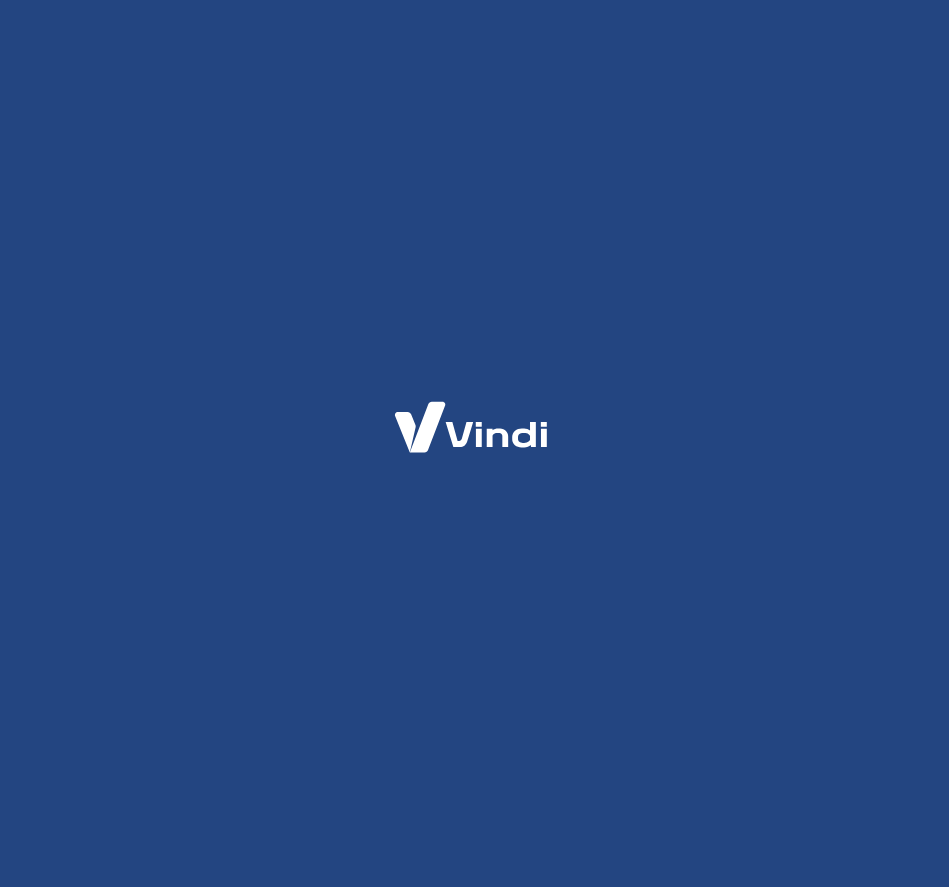 scroll, scrollTop: 0, scrollLeft: 0, axis: both 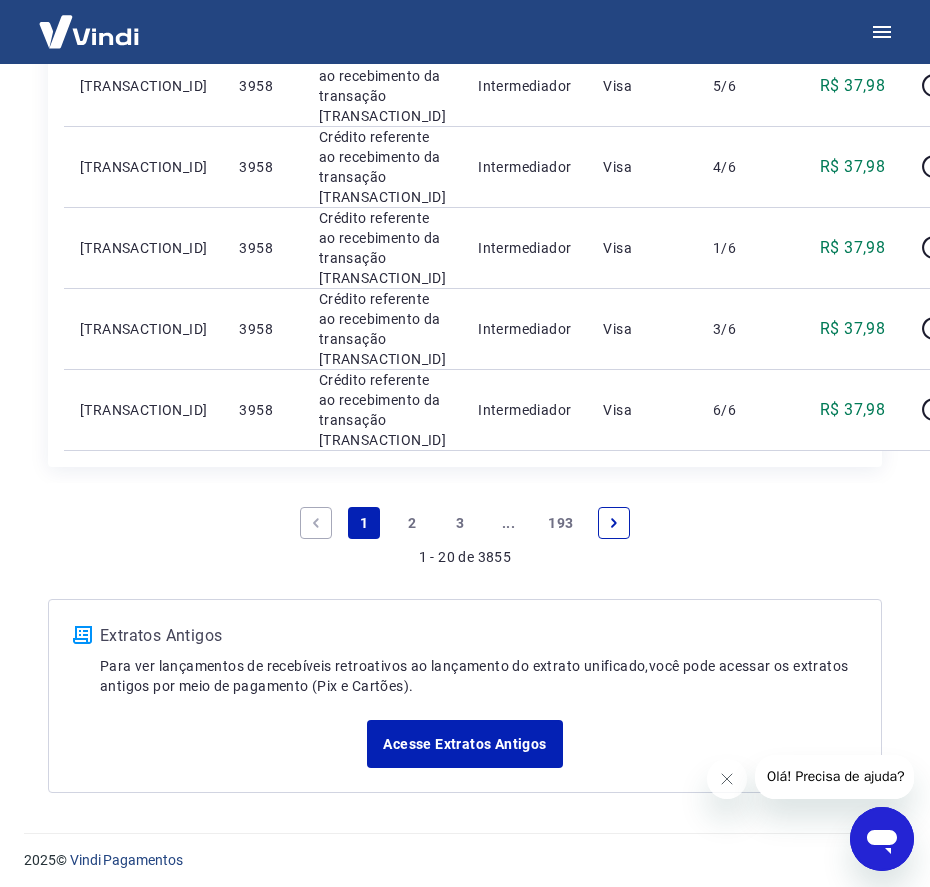click on "2" at bounding box center [412, 523] 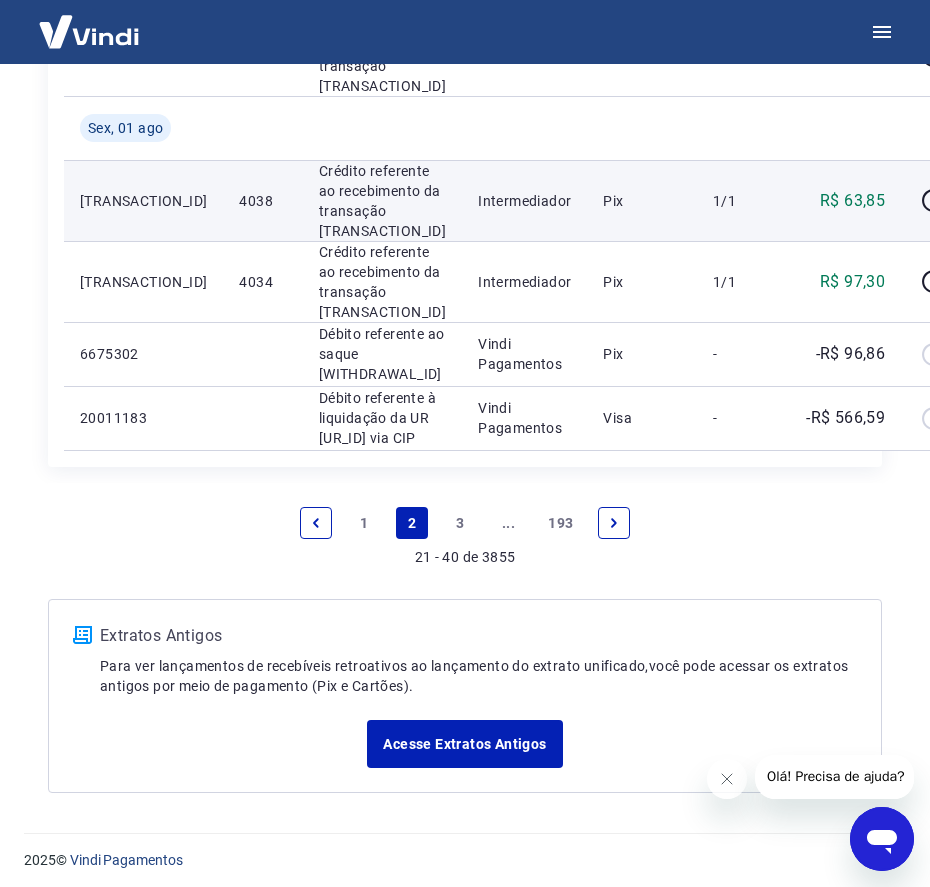 scroll, scrollTop: 2375, scrollLeft: 0, axis: vertical 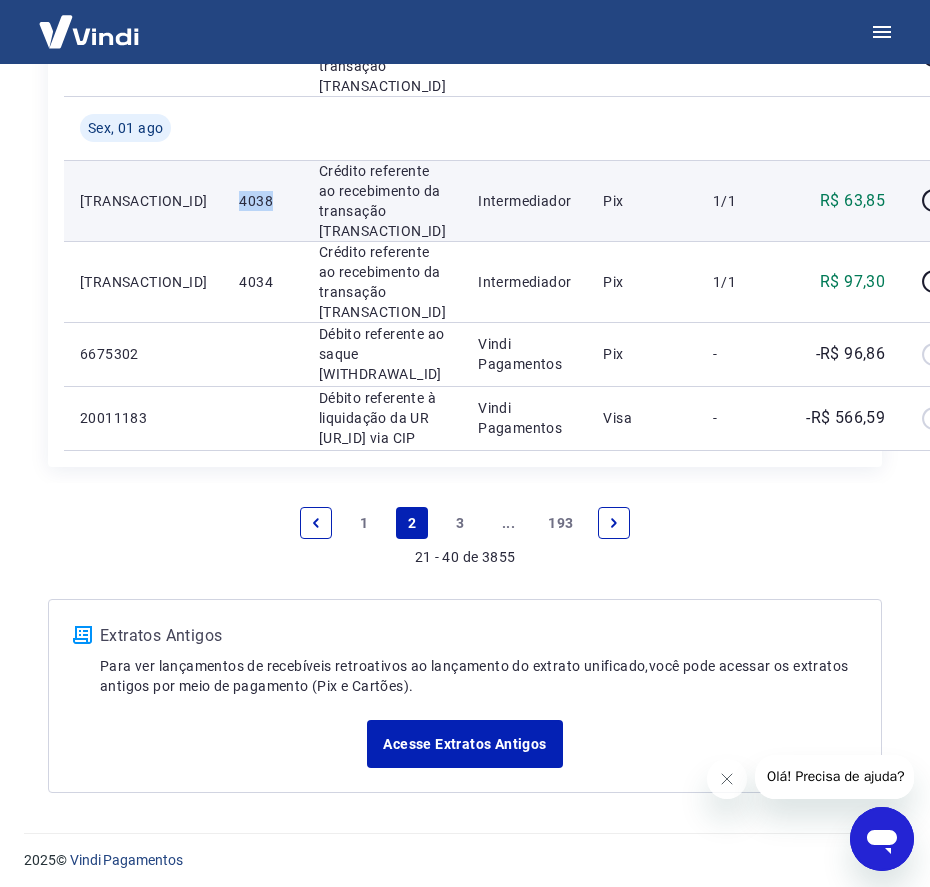 click on "4038" at bounding box center [262, 201] 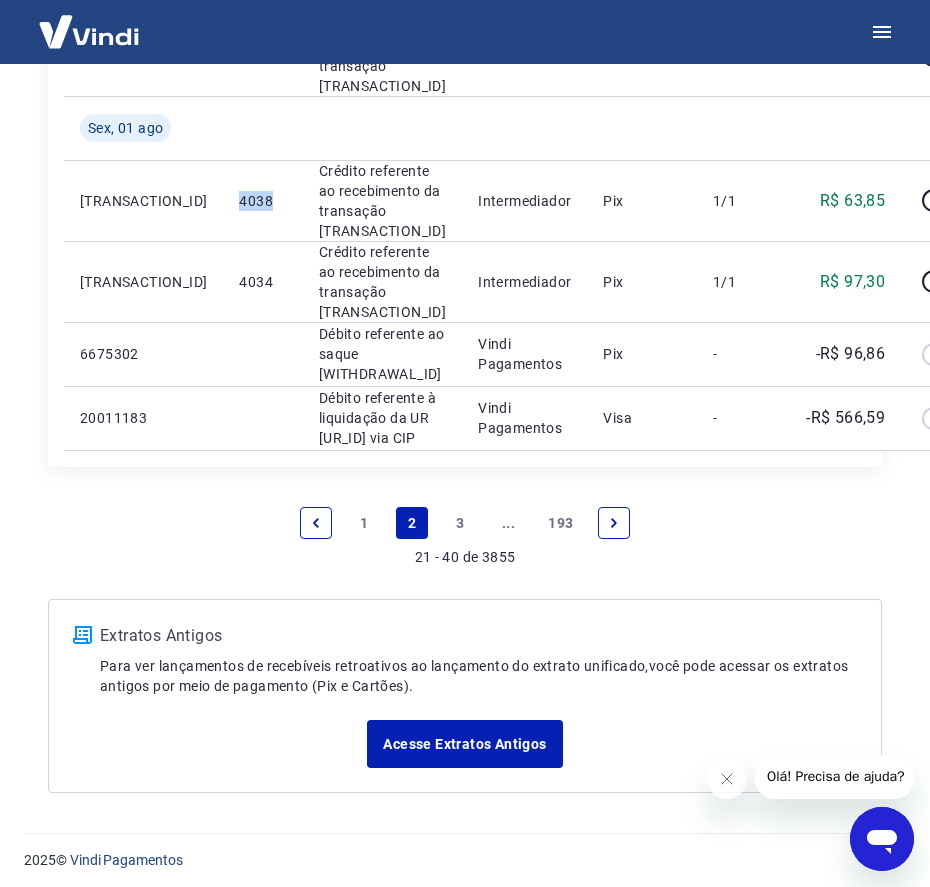 copy on "4038" 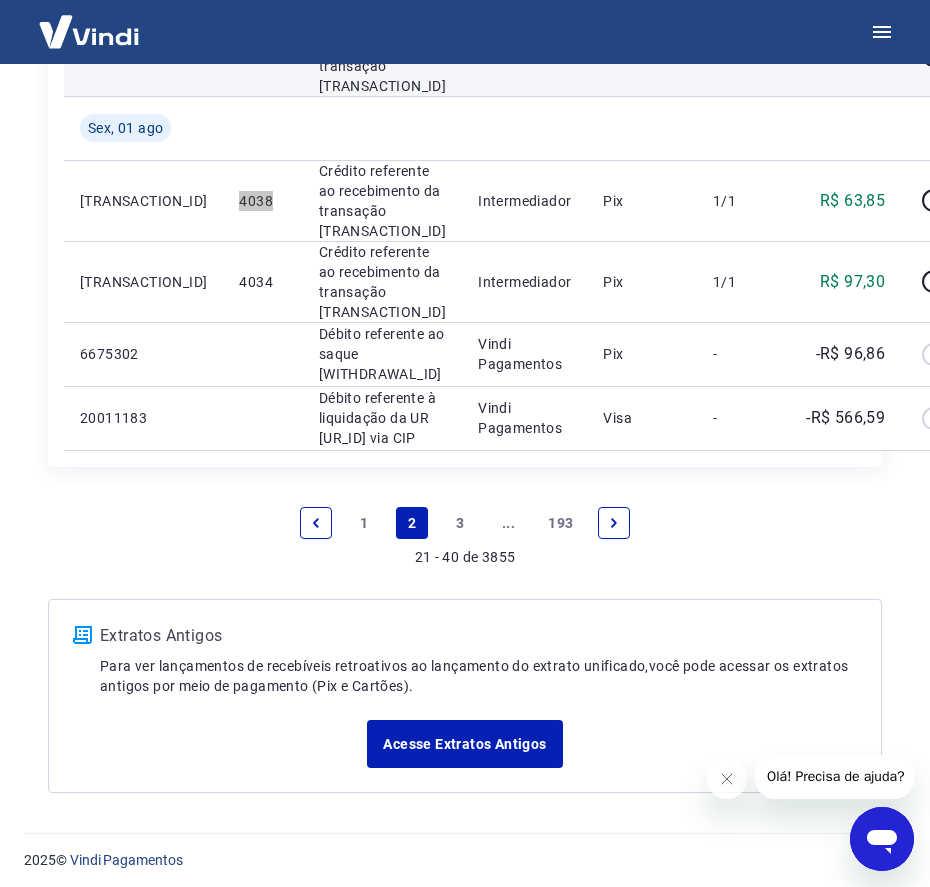 scroll, scrollTop: 2125, scrollLeft: 0, axis: vertical 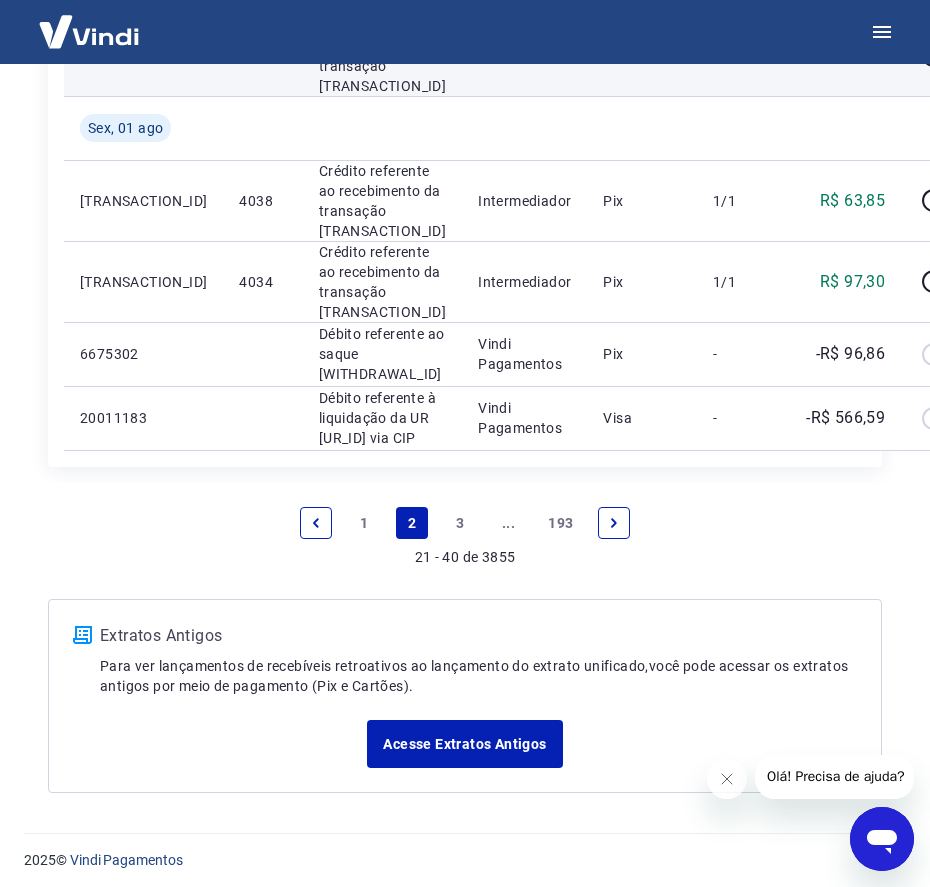 click on "4042" at bounding box center (262, 56) 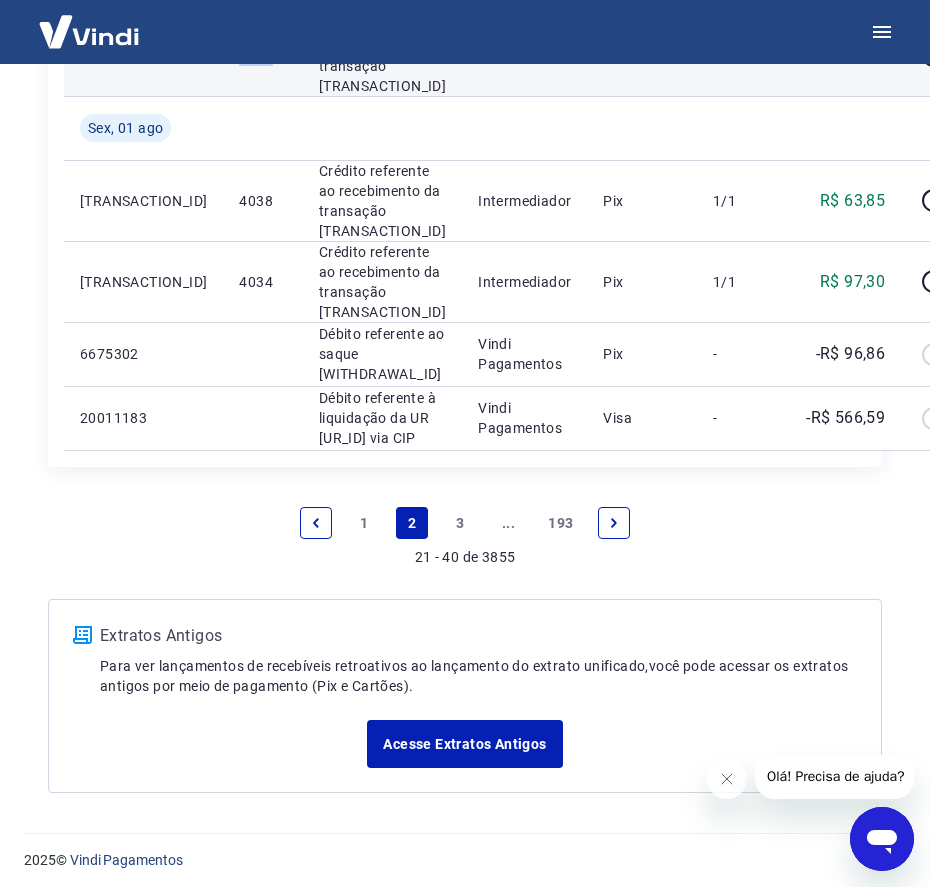 click on "4042" at bounding box center [262, 56] 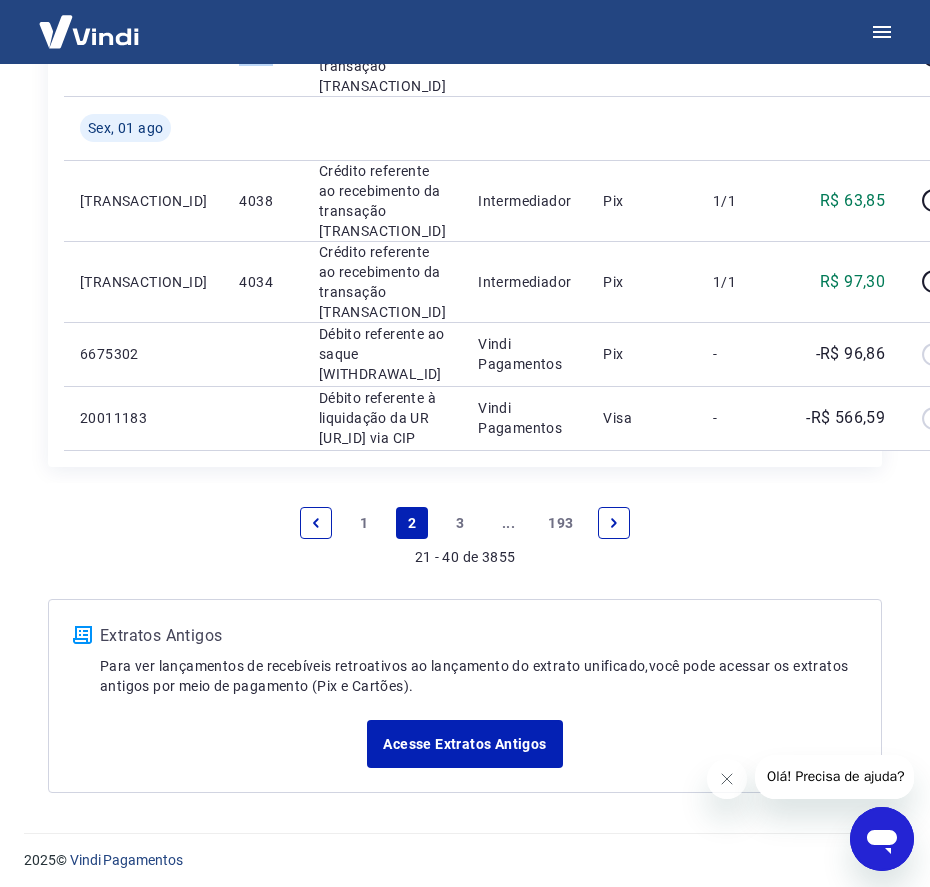 copy on "4042" 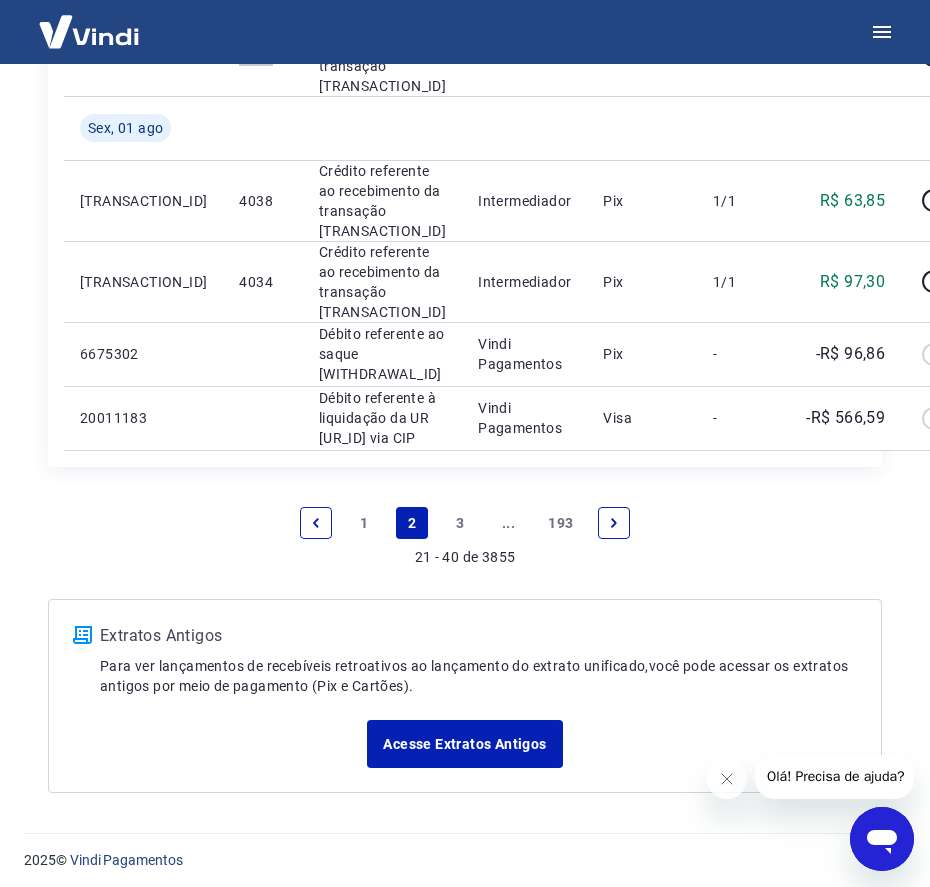 scroll, scrollTop: 2000, scrollLeft: 0, axis: vertical 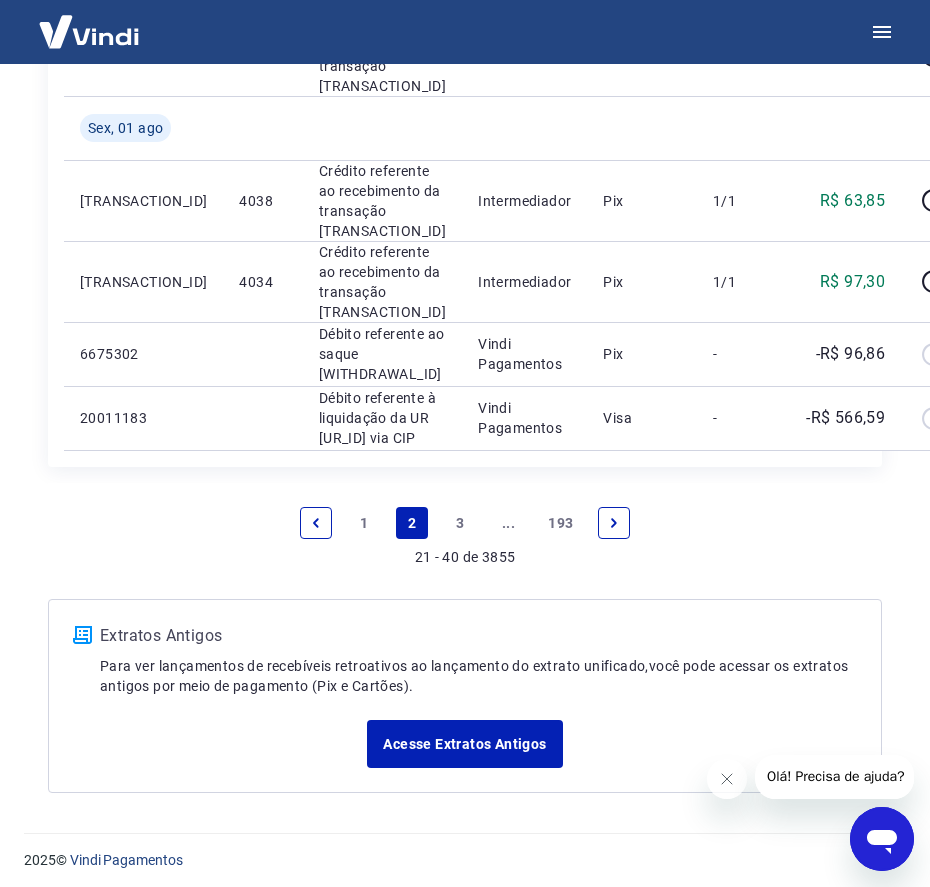 click on "3950" at bounding box center (262, -89) 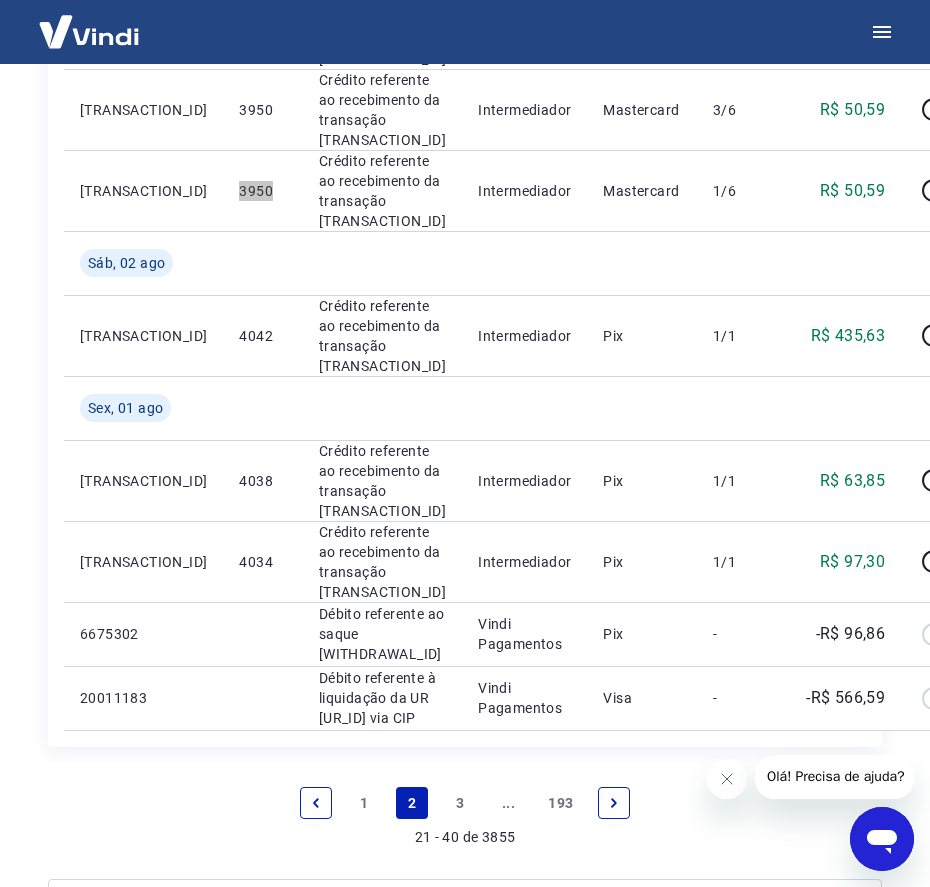 scroll, scrollTop: 1500, scrollLeft: 0, axis: vertical 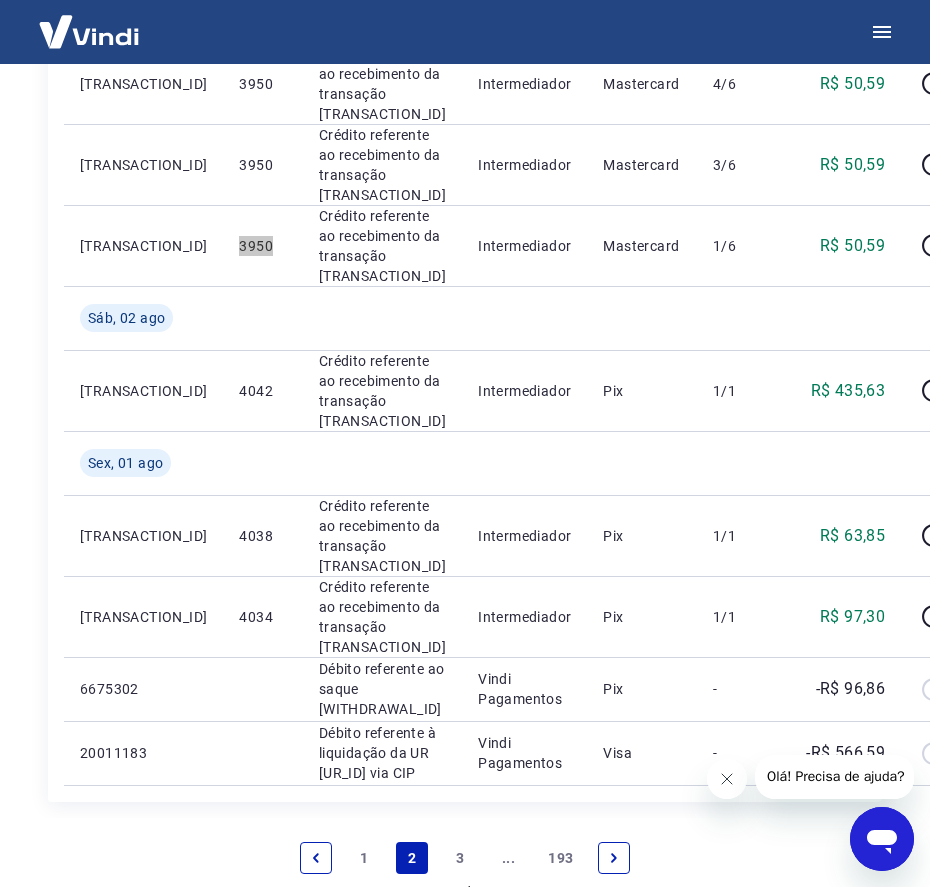 click at bounding box center [726, 779] 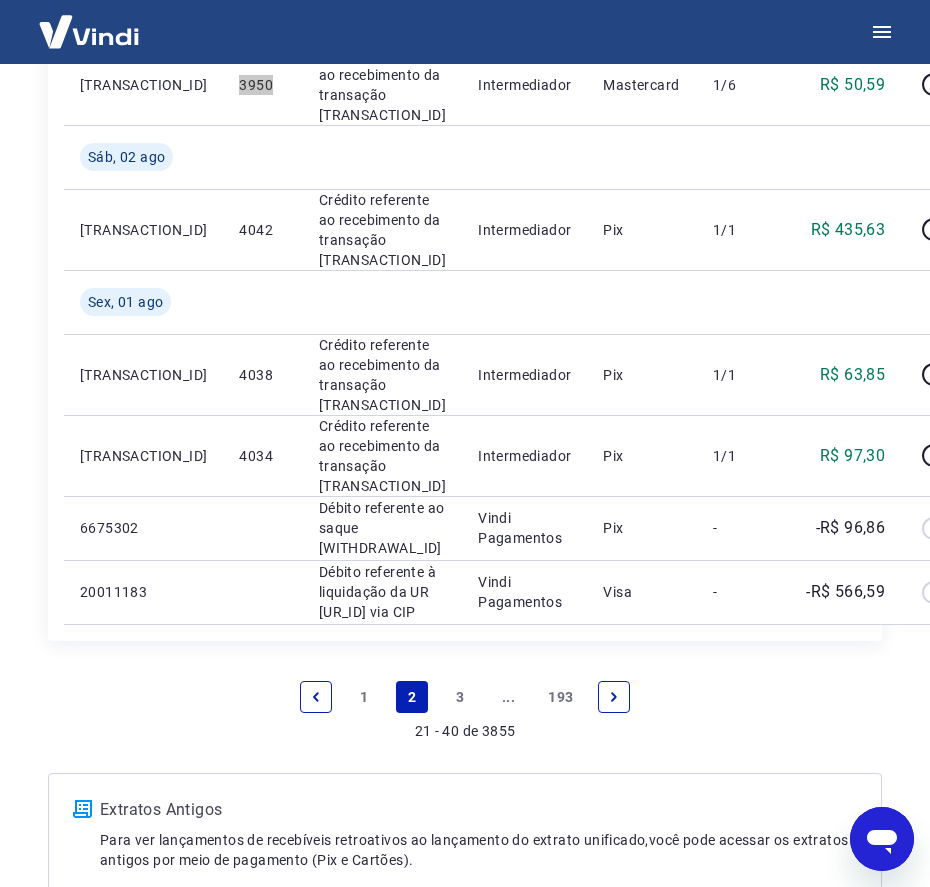 scroll, scrollTop: 1652, scrollLeft: 0, axis: vertical 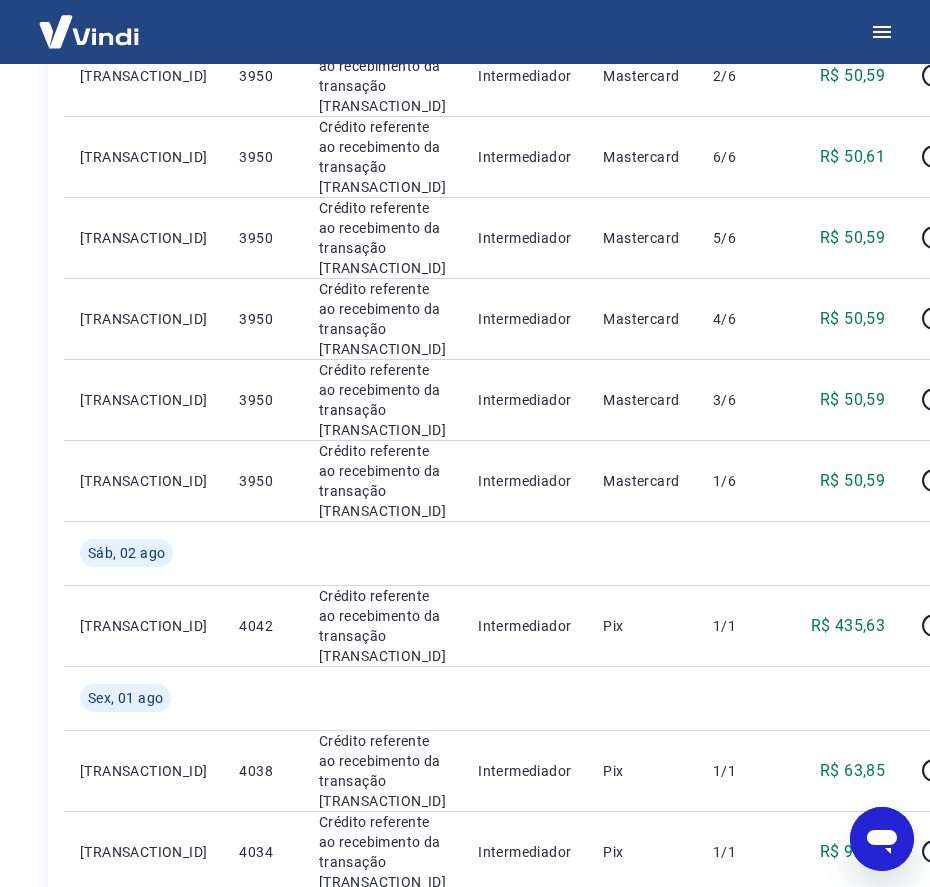 click on "3954" at bounding box center [262, -5] 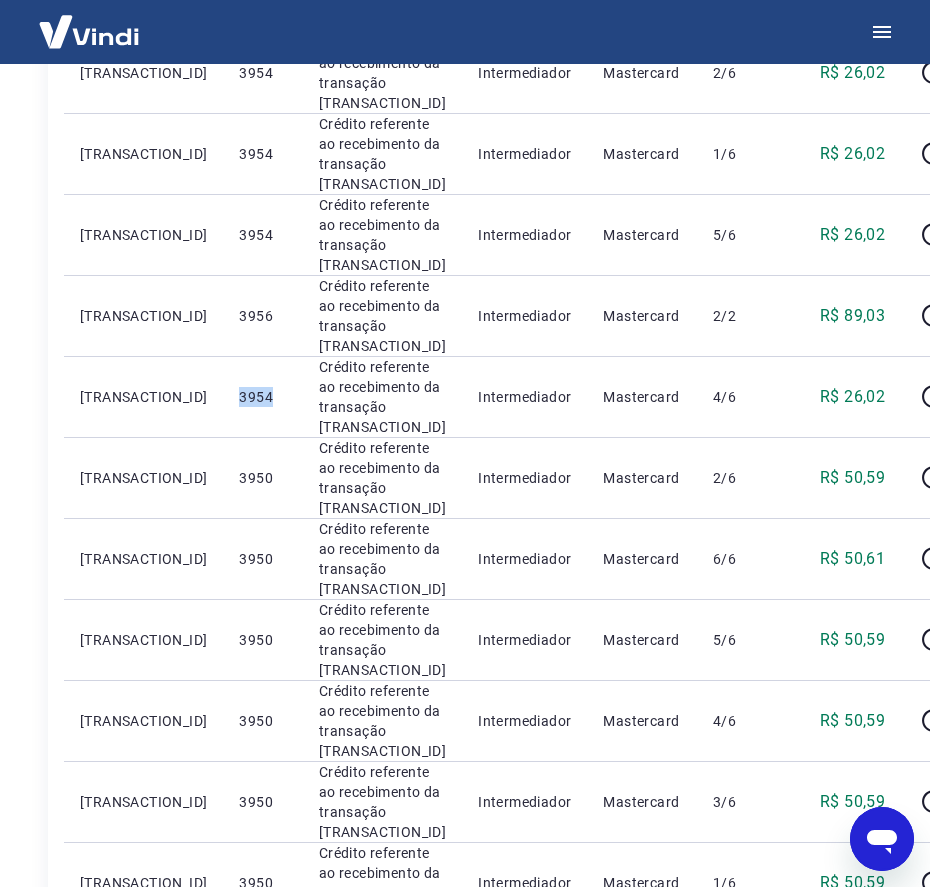 scroll, scrollTop: 833, scrollLeft: 0, axis: vertical 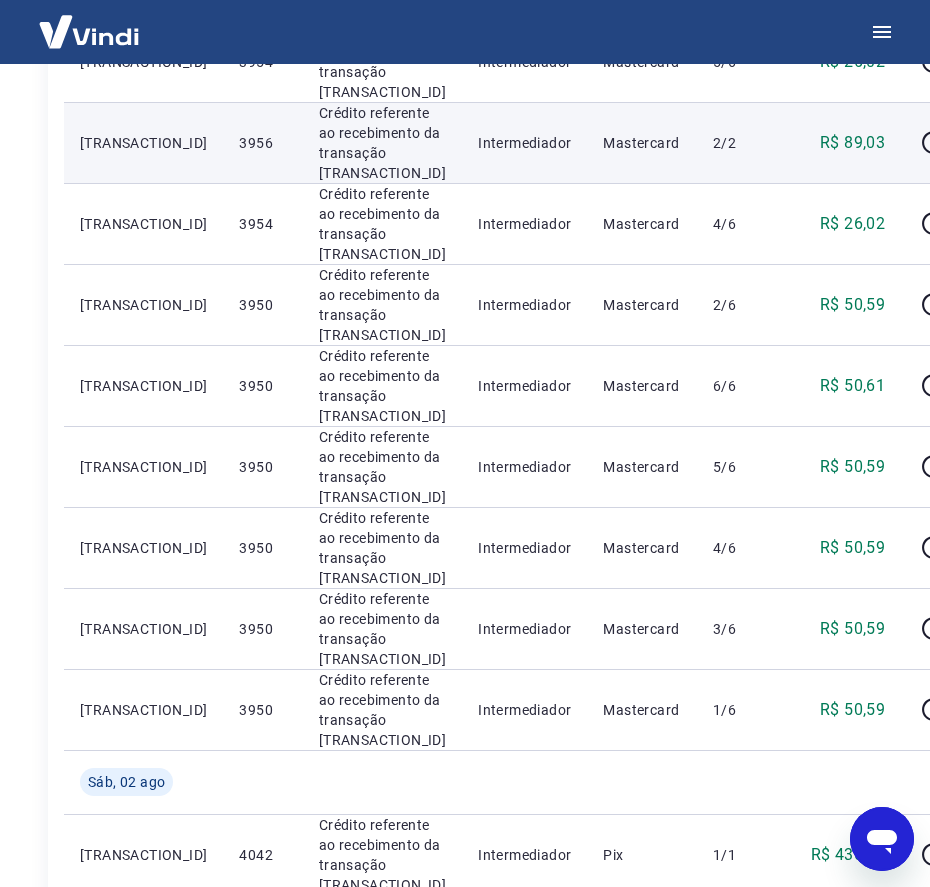 click on "3956" at bounding box center (262, 143) 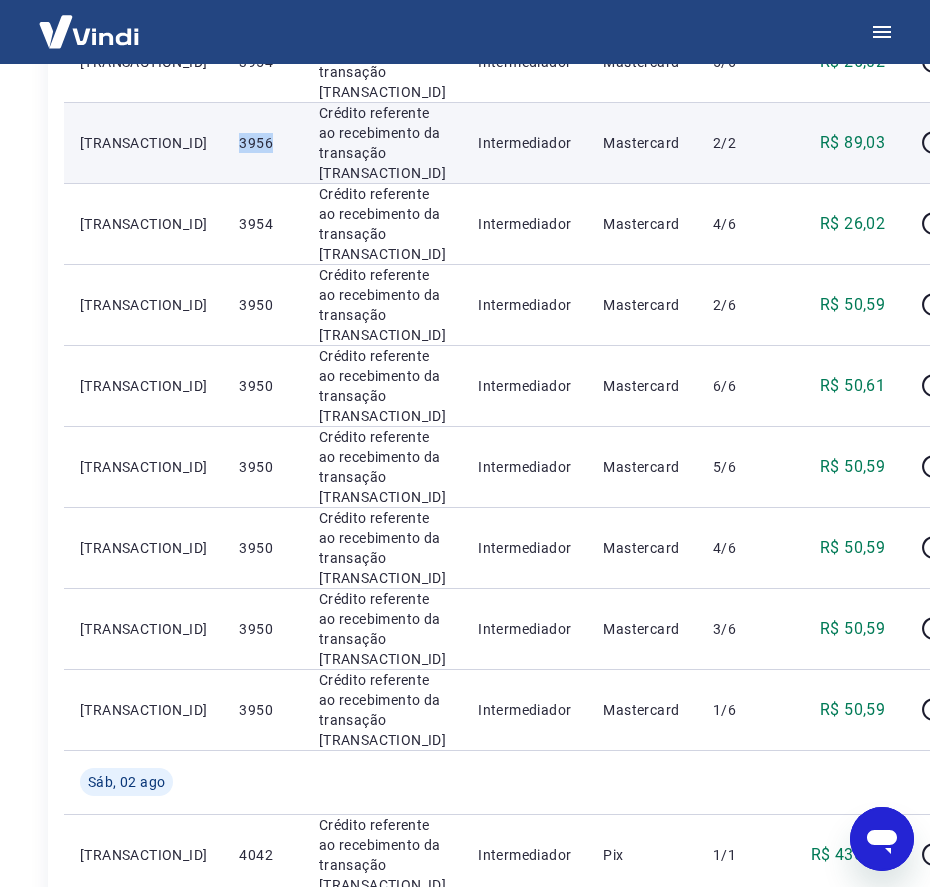 click on "3956" at bounding box center (262, 143) 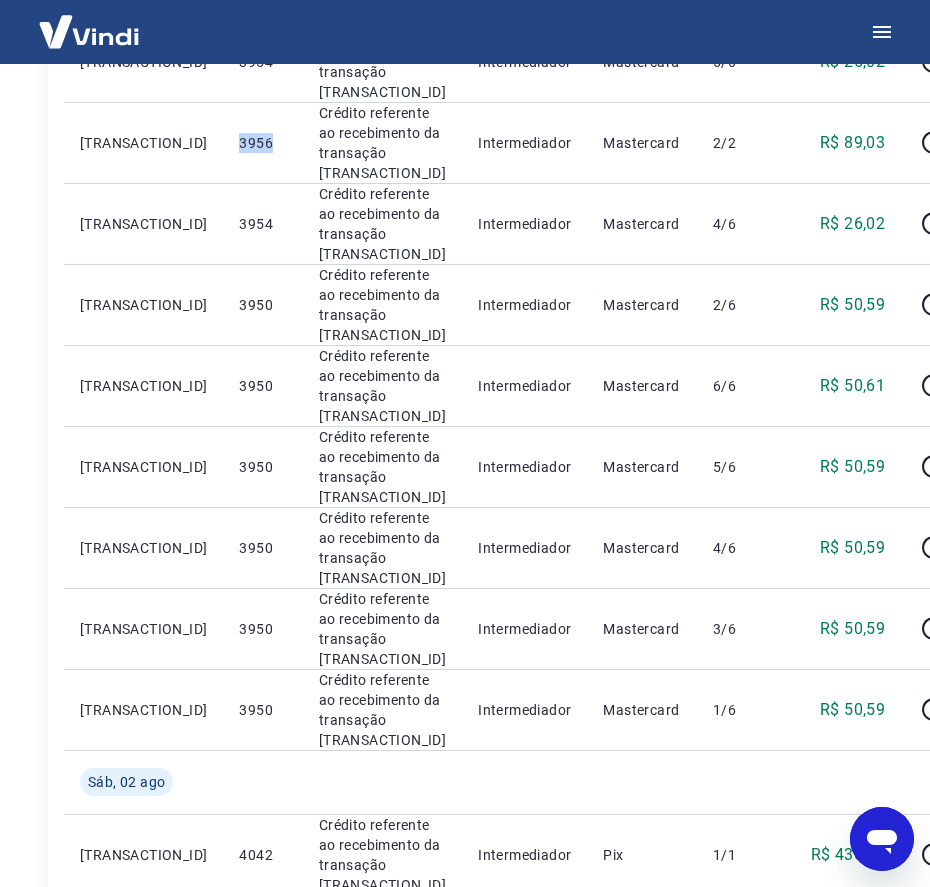 copy on "3956" 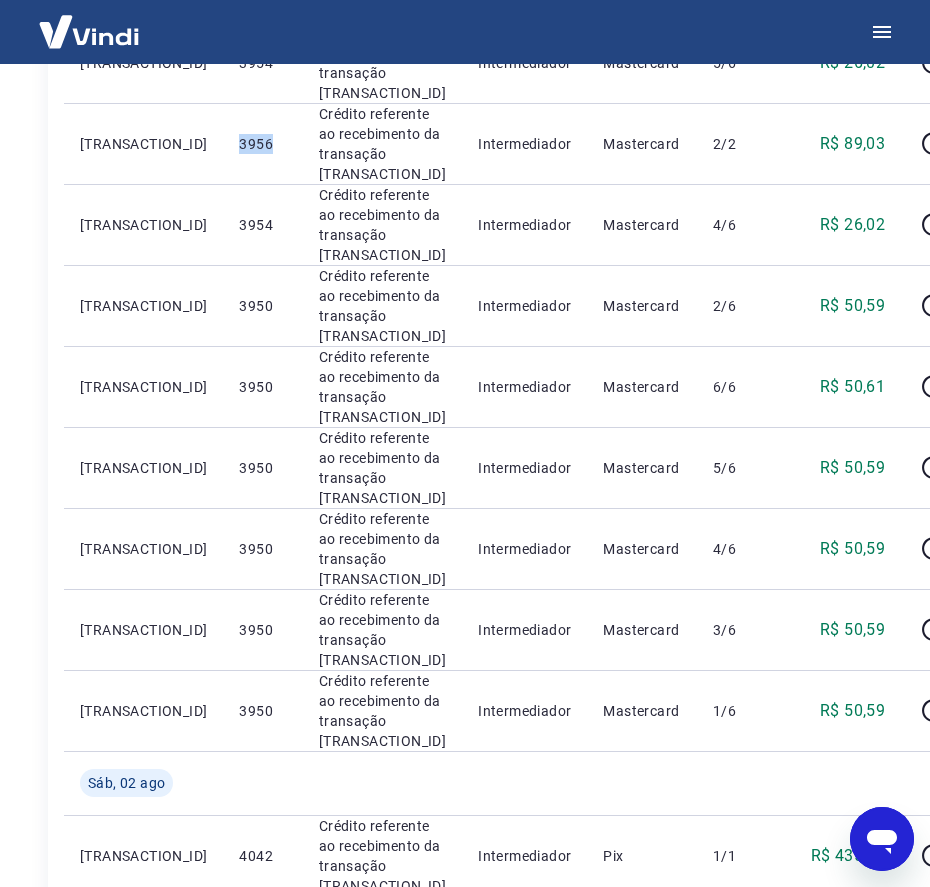 scroll, scrollTop: 1030, scrollLeft: 0, axis: vertical 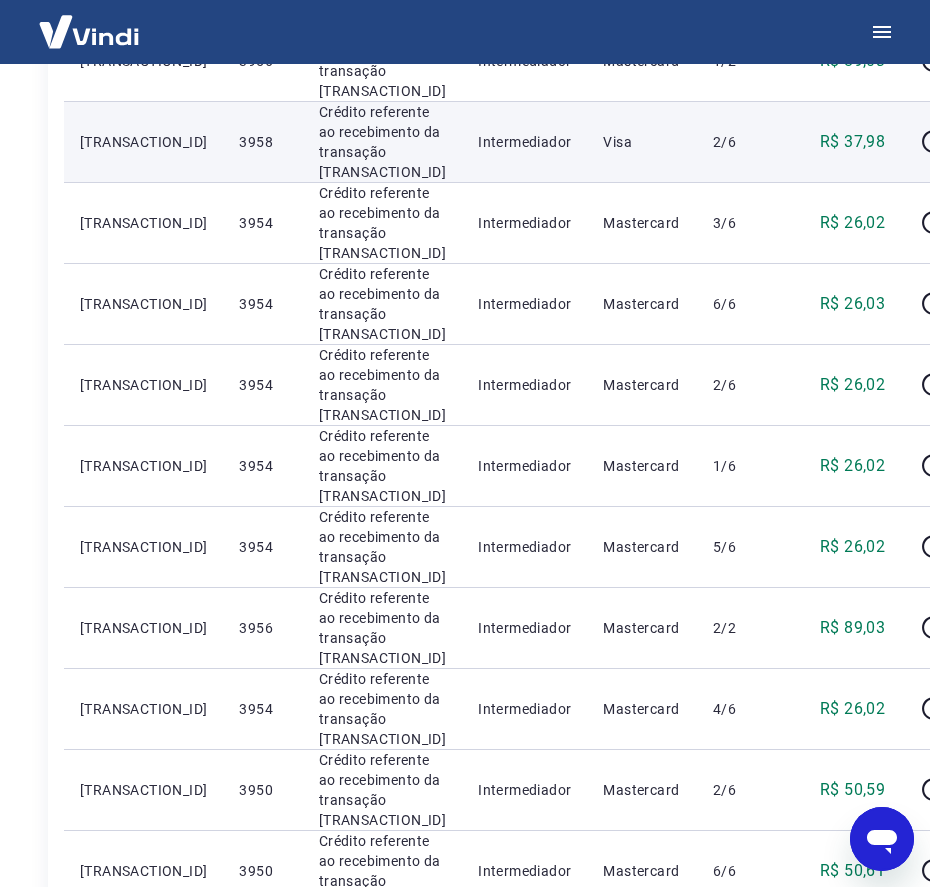 click on "3958" at bounding box center [262, 142] 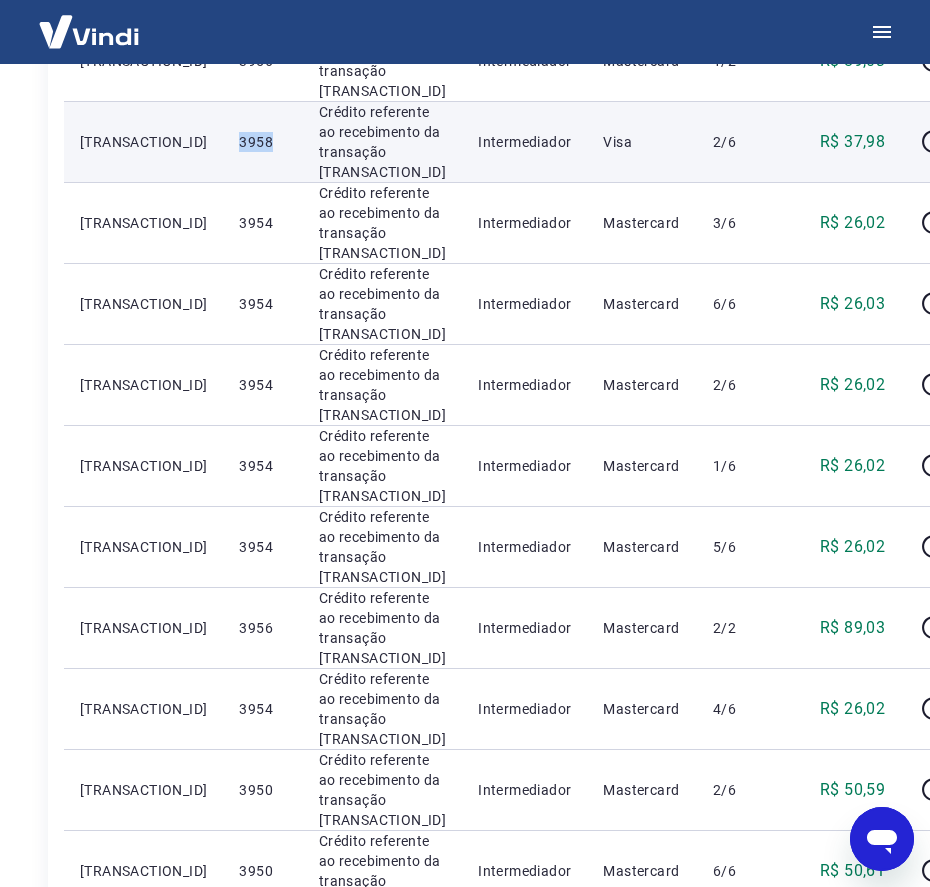click on "3958" at bounding box center [262, 142] 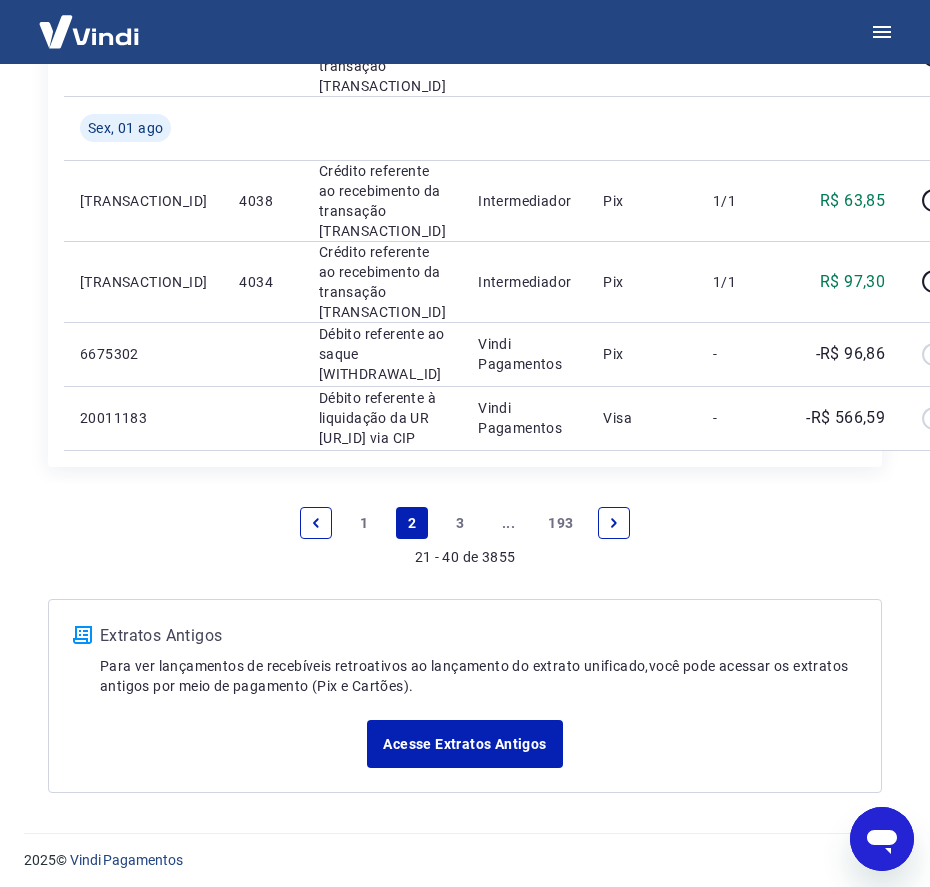 scroll, scrollTop: 2649, scrollLeft: 0, axis: vertical 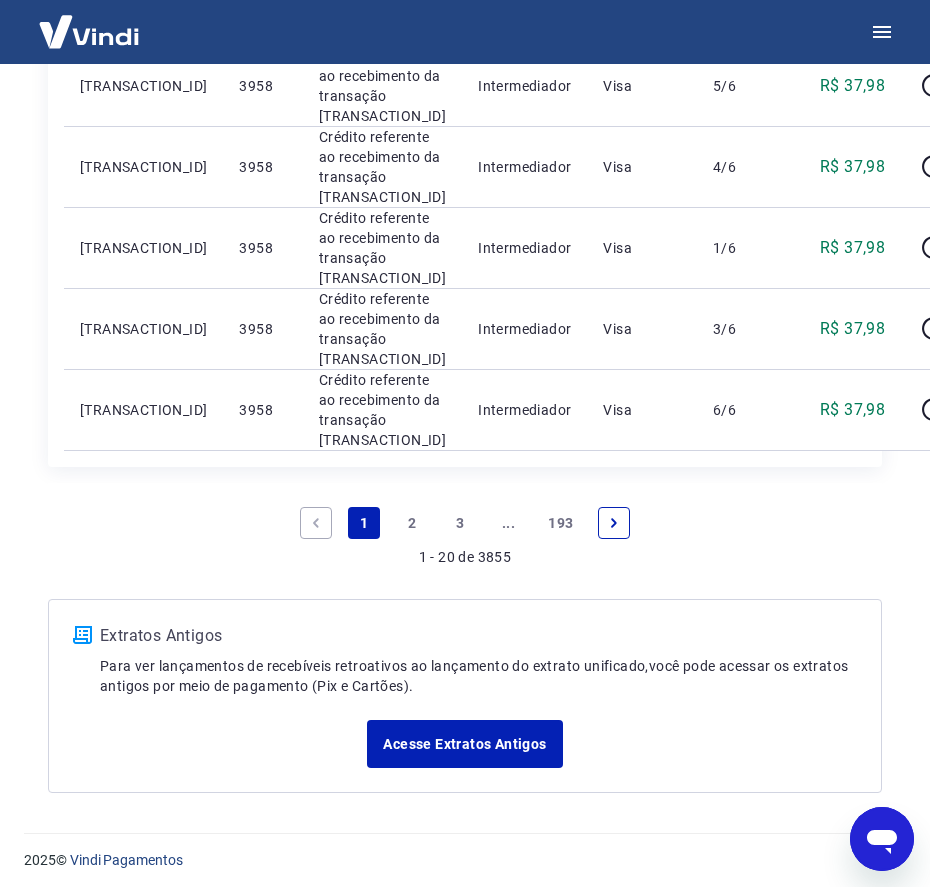 click on "3960" at bounding box center [262, 5] 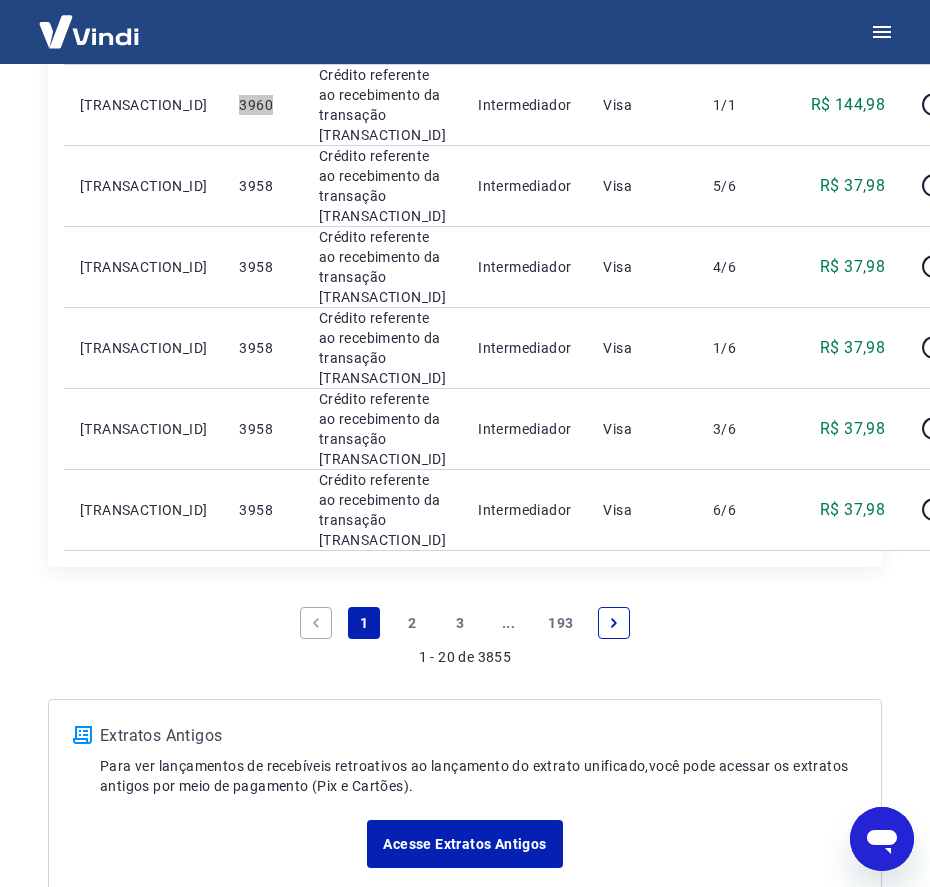 scroll, scrollTop: 1526, scrollLeft: 0, axis: vertical 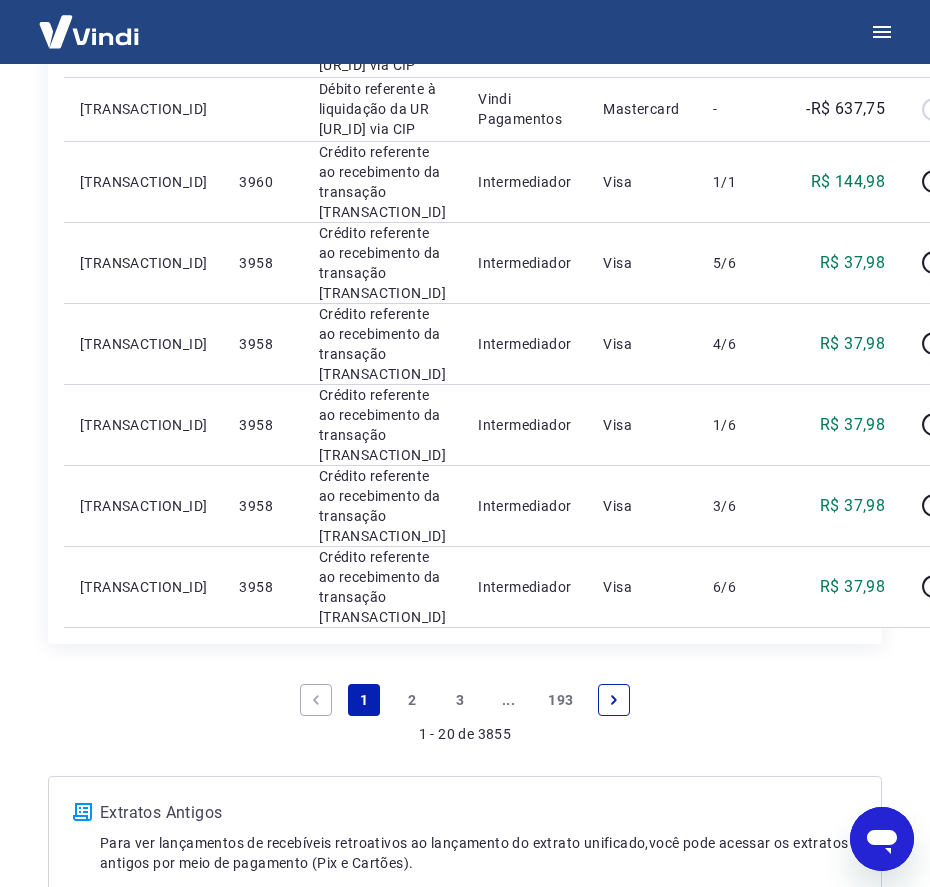 click on "4044" at bounding box center [262, -91] 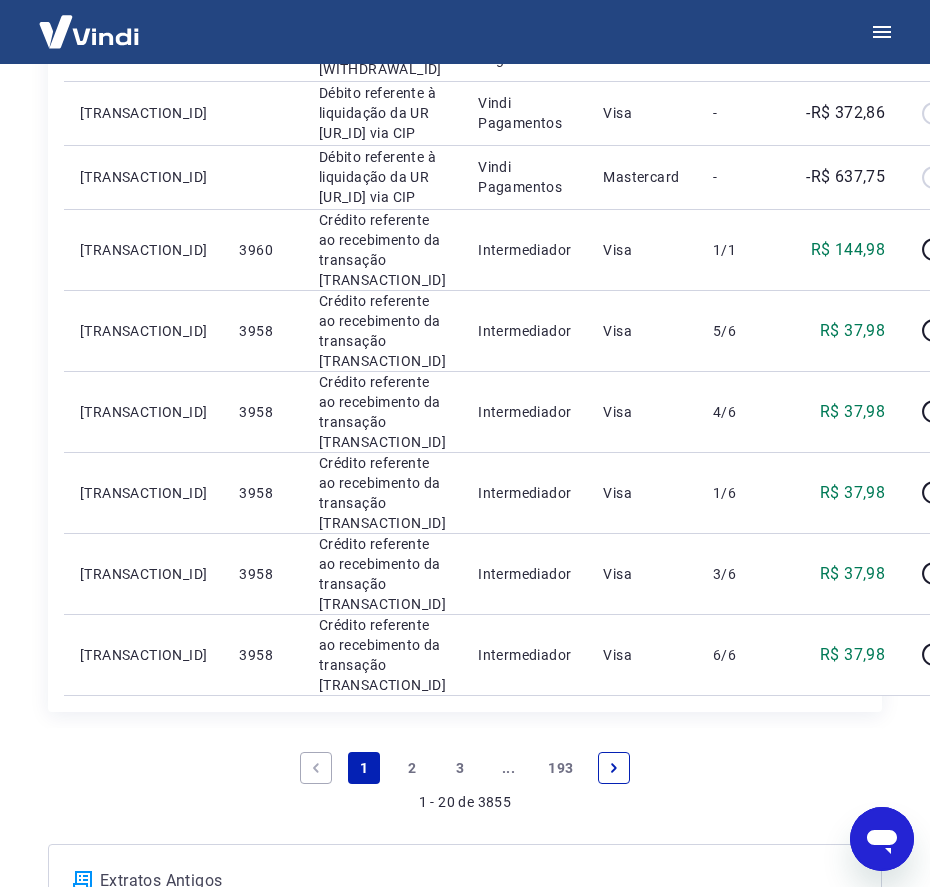 scroll, scrollTop: 1401, scrollLeft: 0, axis: vertical 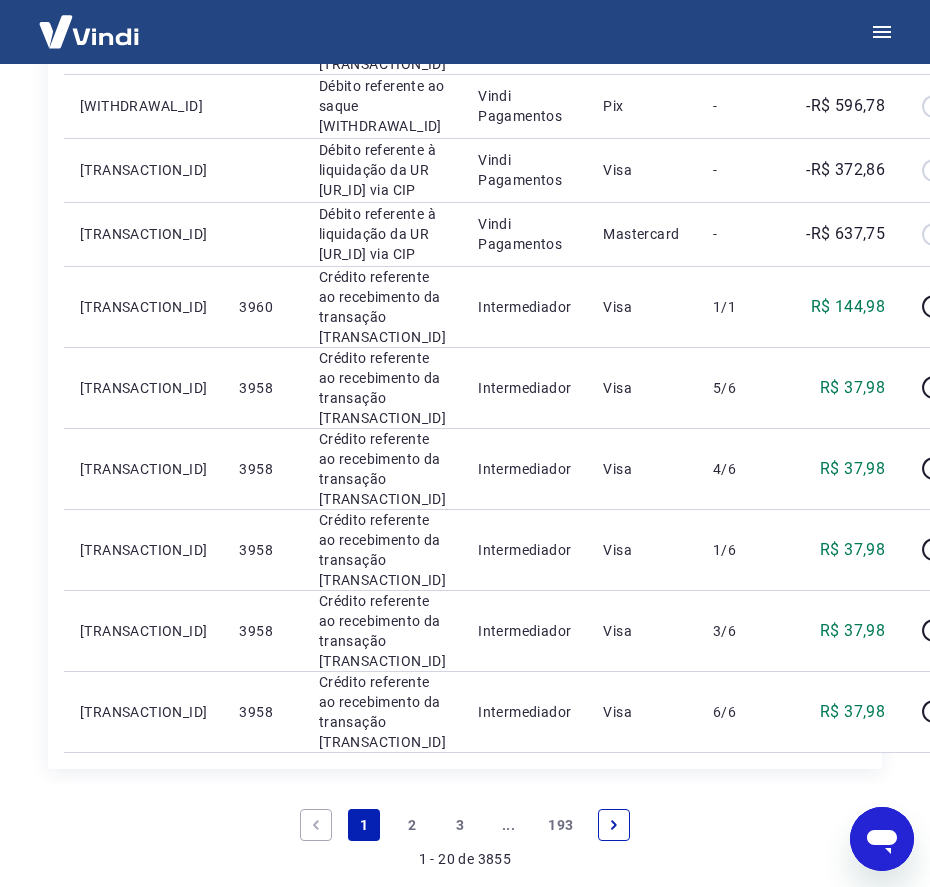 click on "4052" at bounding box center [262, -128] 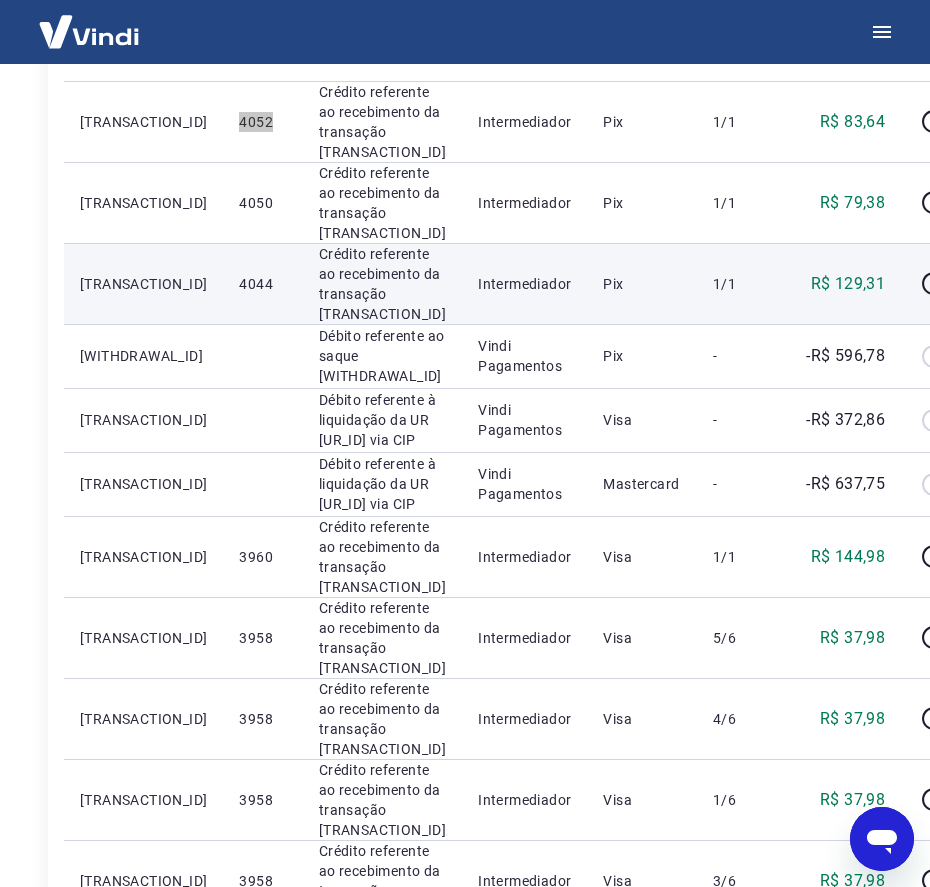 scroll, scrollTop: 1026, scrollLeft: 0, axis: vertical 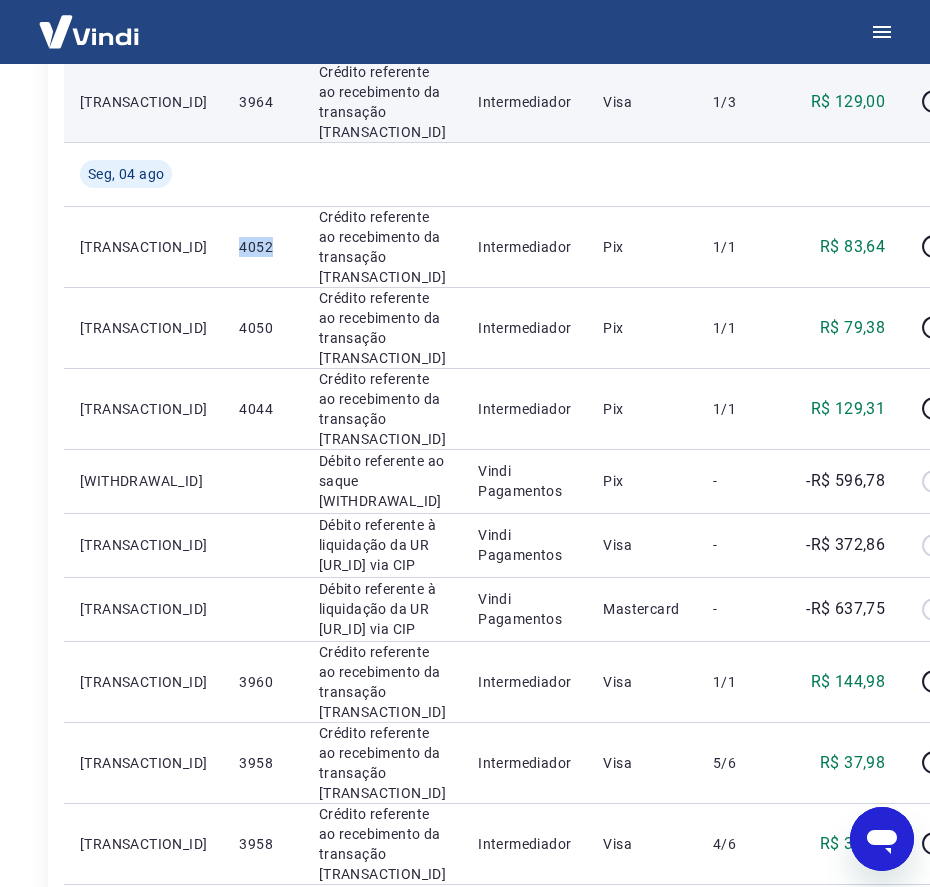 click on "3964" at bounding box center (262, 101) 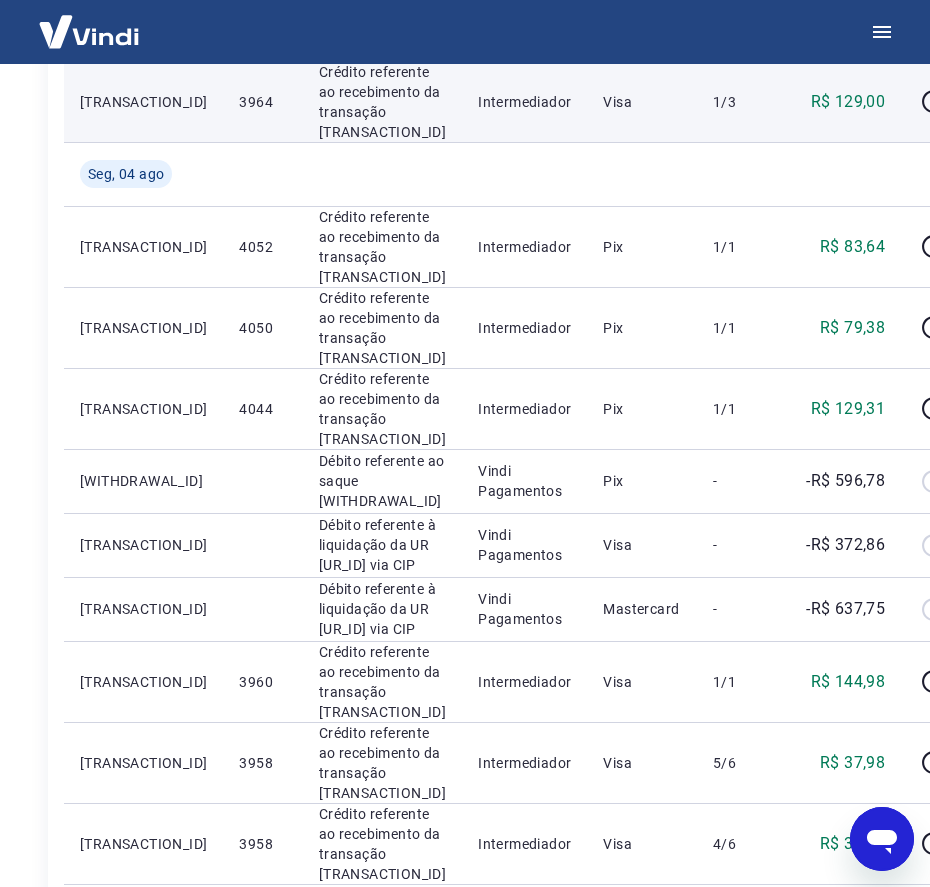 click on "3964" at bounding box center [262, 102] 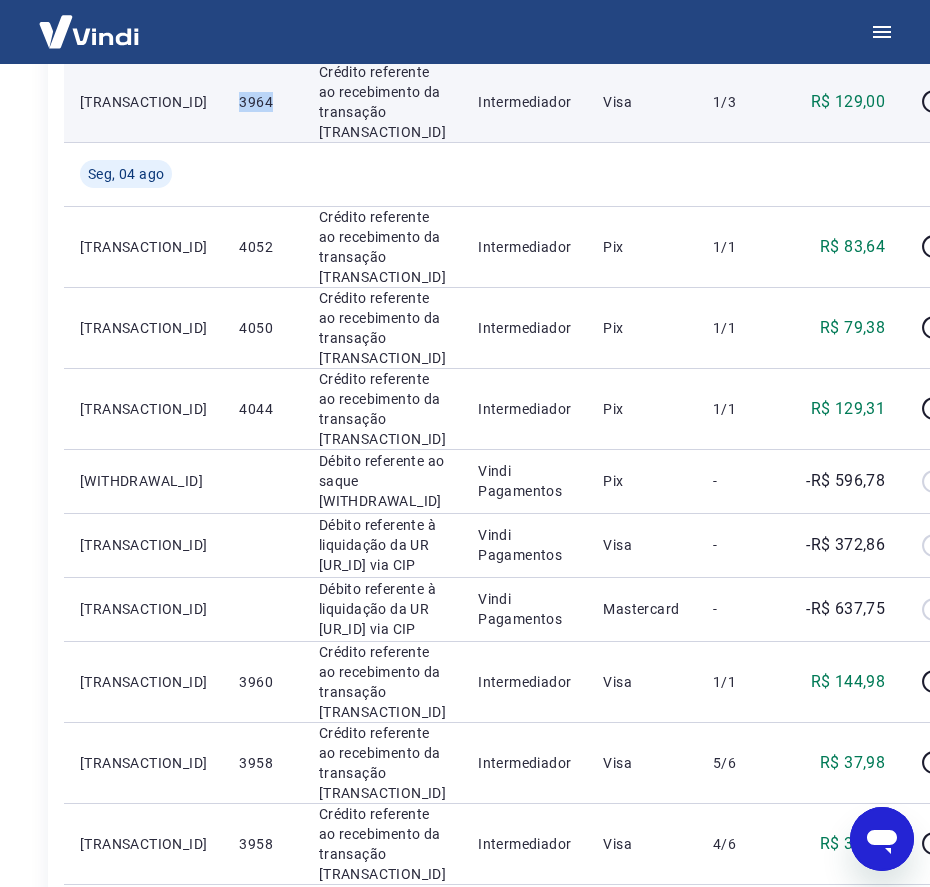 click on "3964" at bounding box center (262, 102) 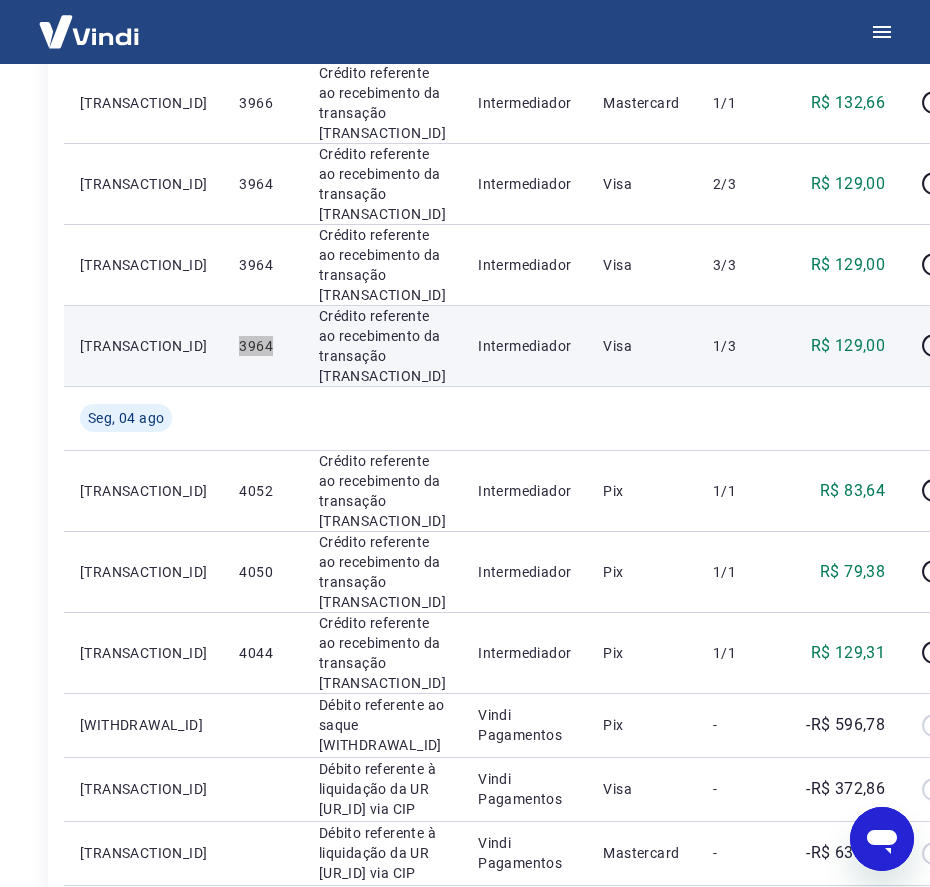 scroll, scrollTop: 776, scrollLeft: 0, axis: vertical 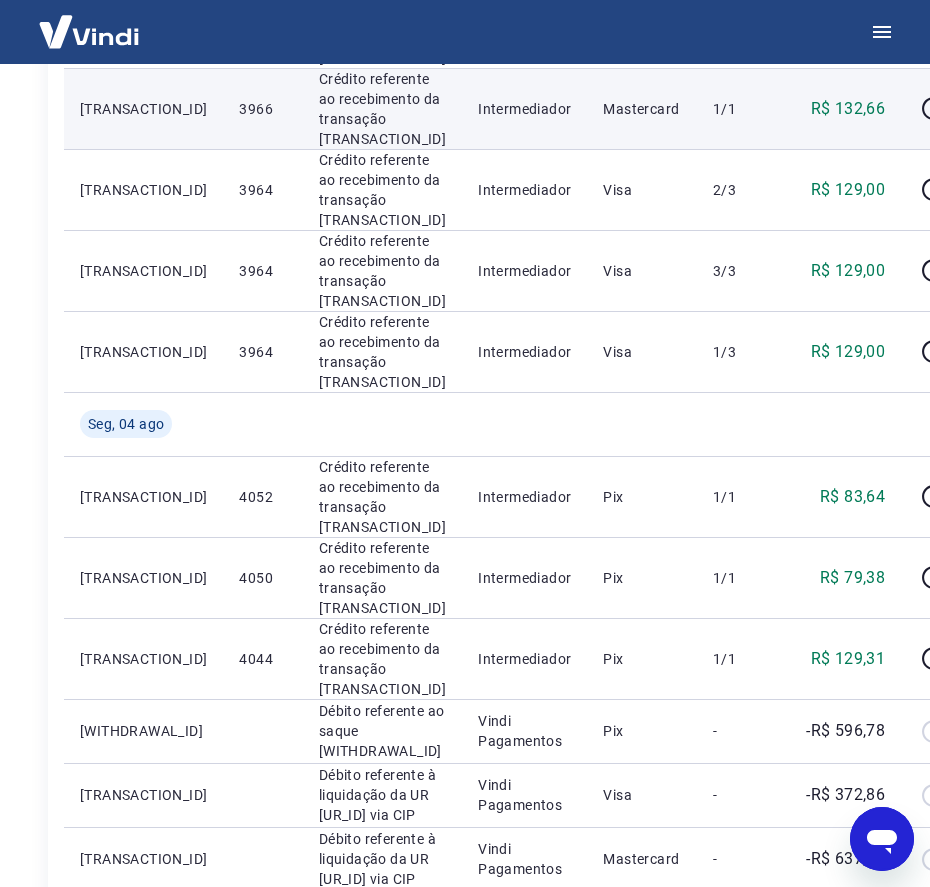 click on "3966" at bounding box center (262, 109) 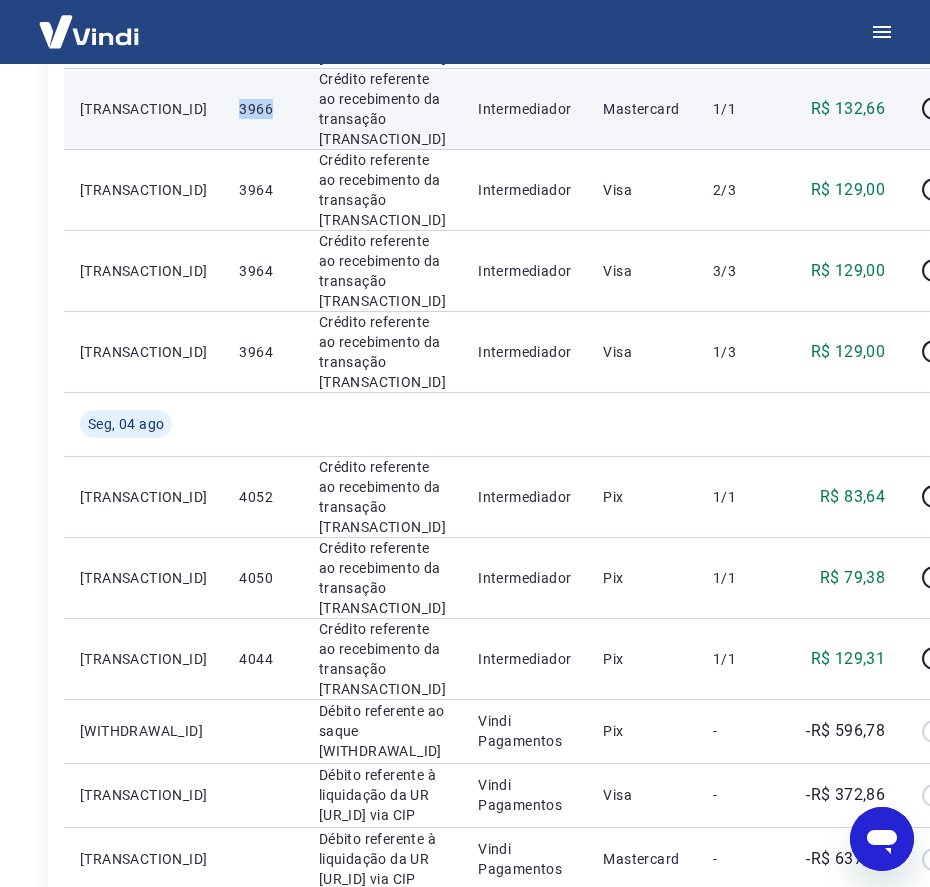 click on "3966" at bounding box center (262, 109) 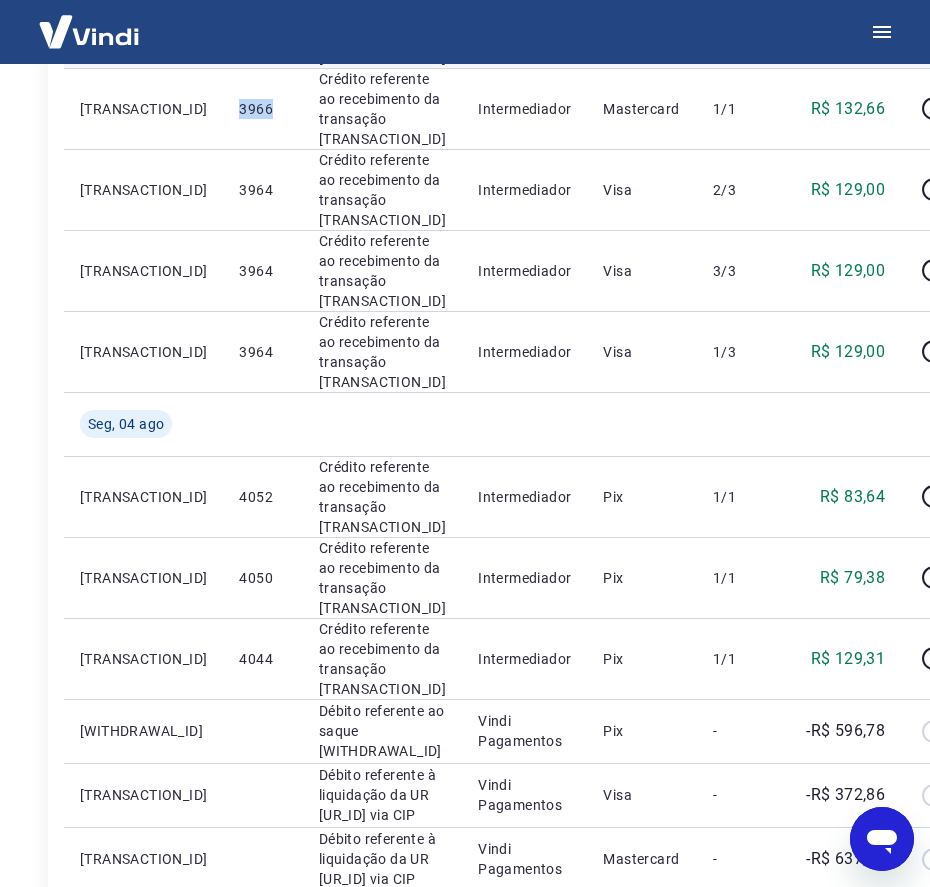 click on "3970" at bounding box center [262, 28] 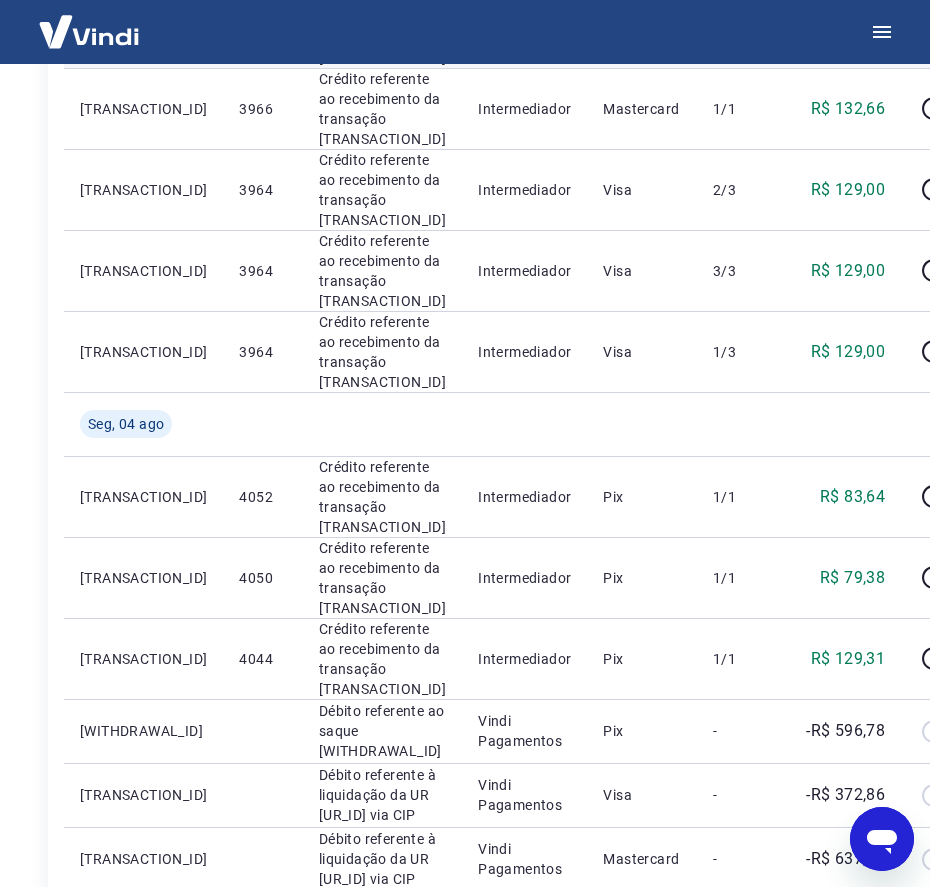 click on "3970" at bounding box center [262, 28] 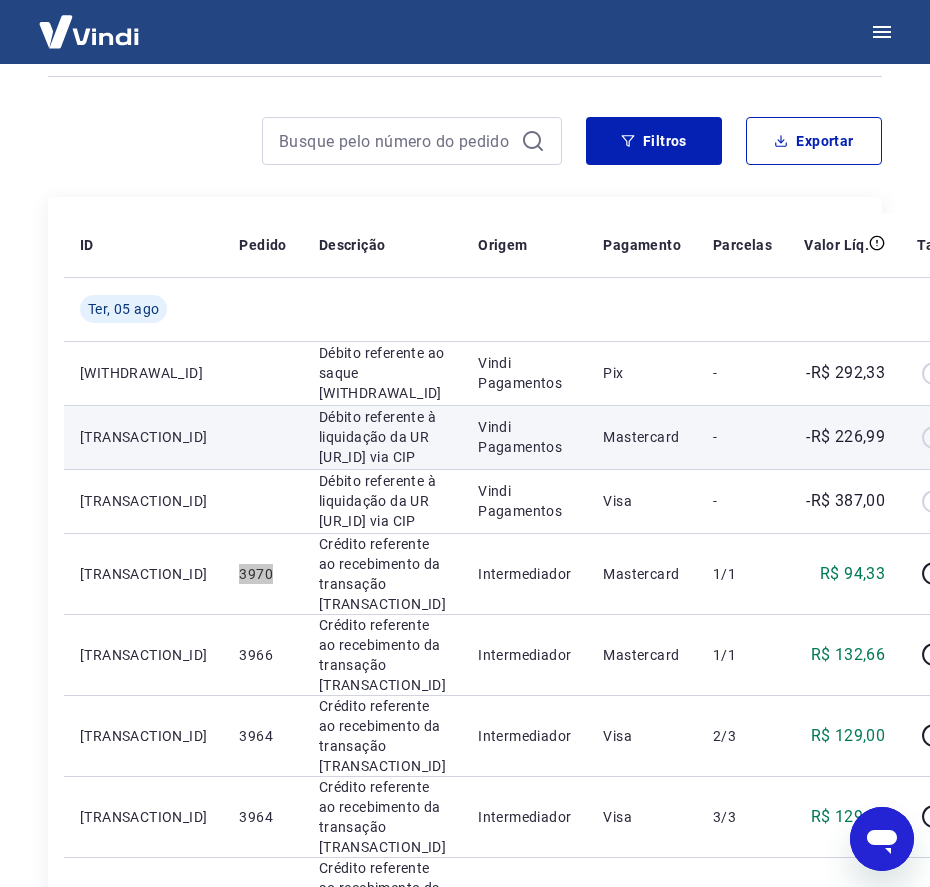 scroll, scrollTop: 26, scrollLeft: 0, axis: vertical 